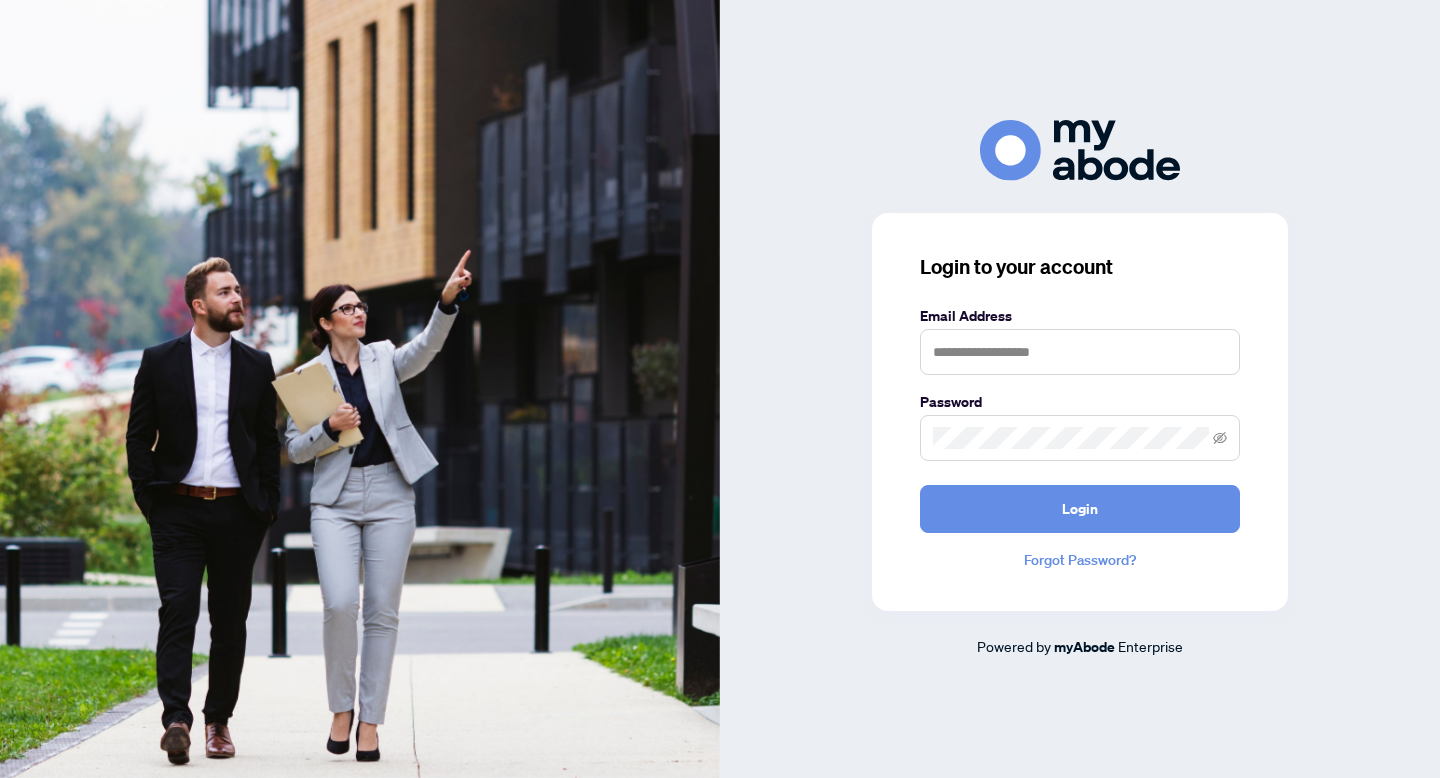 scroll, scrollTop: 0, scrollLeft: 0, axis: both 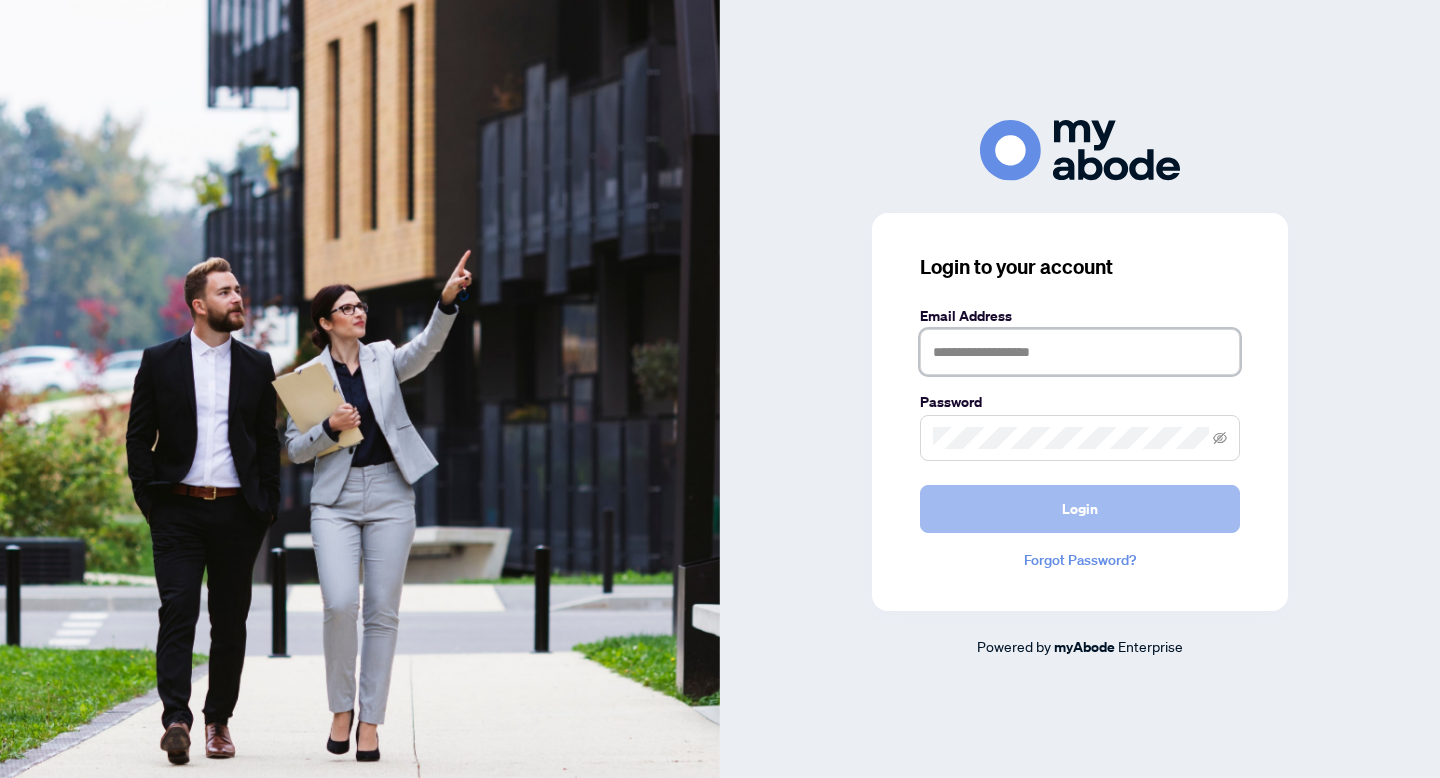 type on "**********" 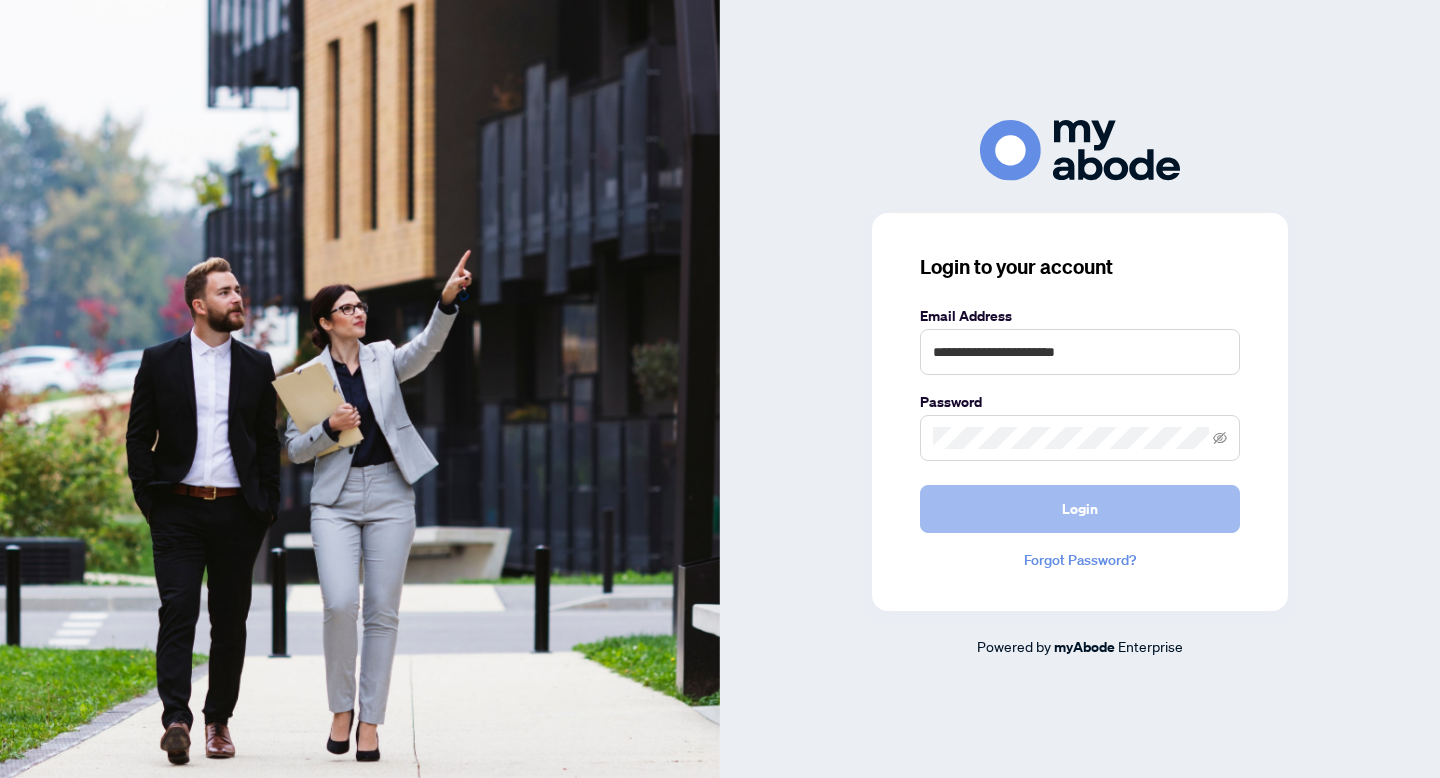 click on "Login" at bounding box center (1080, 509) 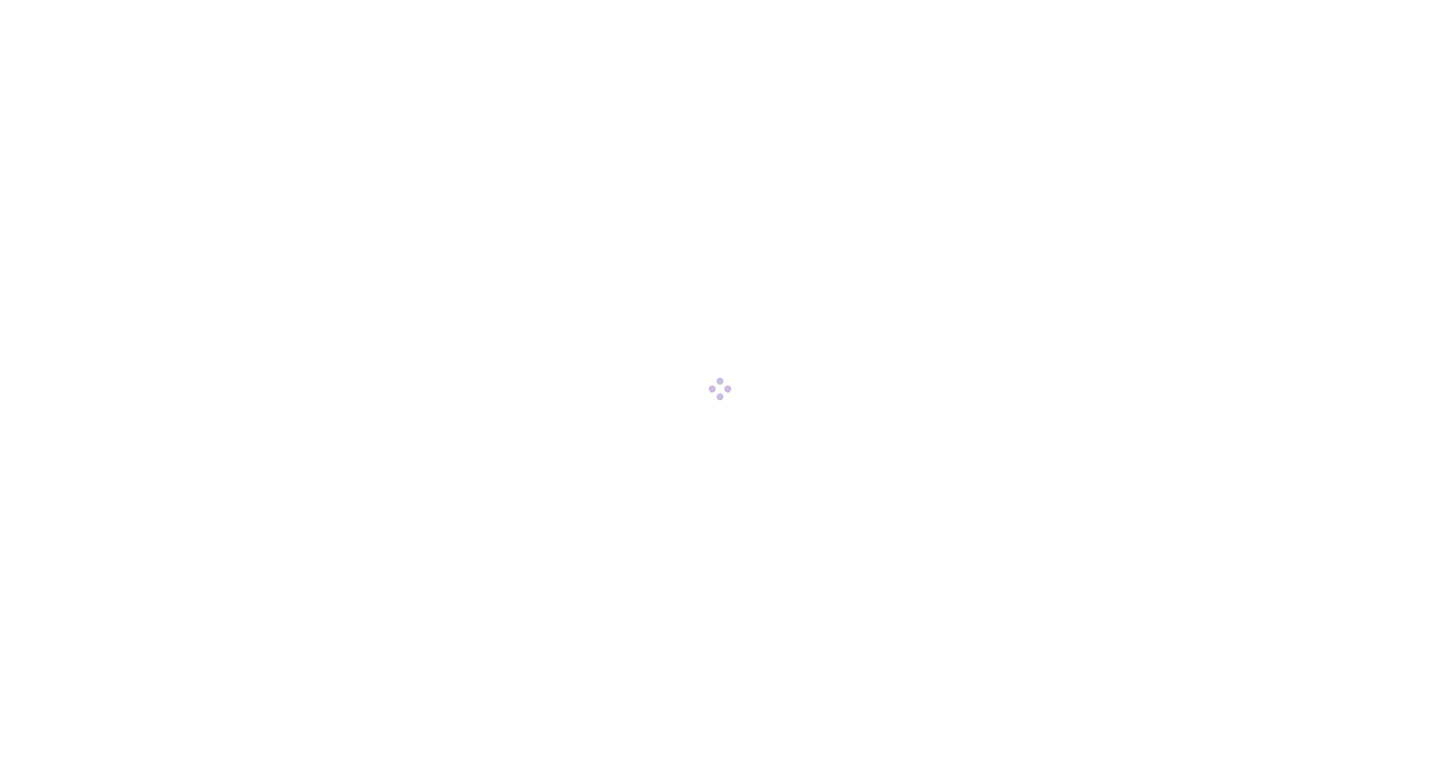 scroll, scrollTop: 0, scrollLeft: 0, axis: both 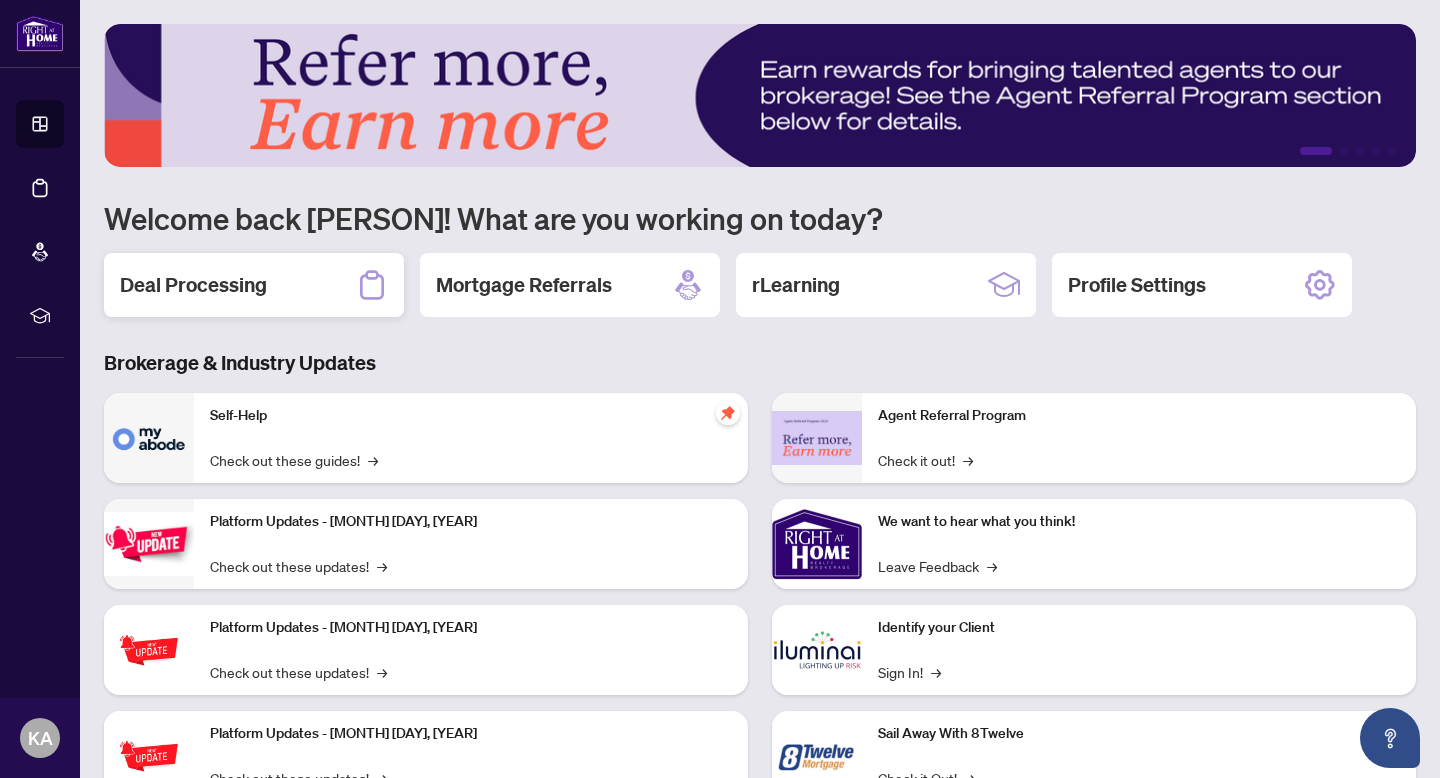 click on "Deal Processing" at bounding box center (193, 285) 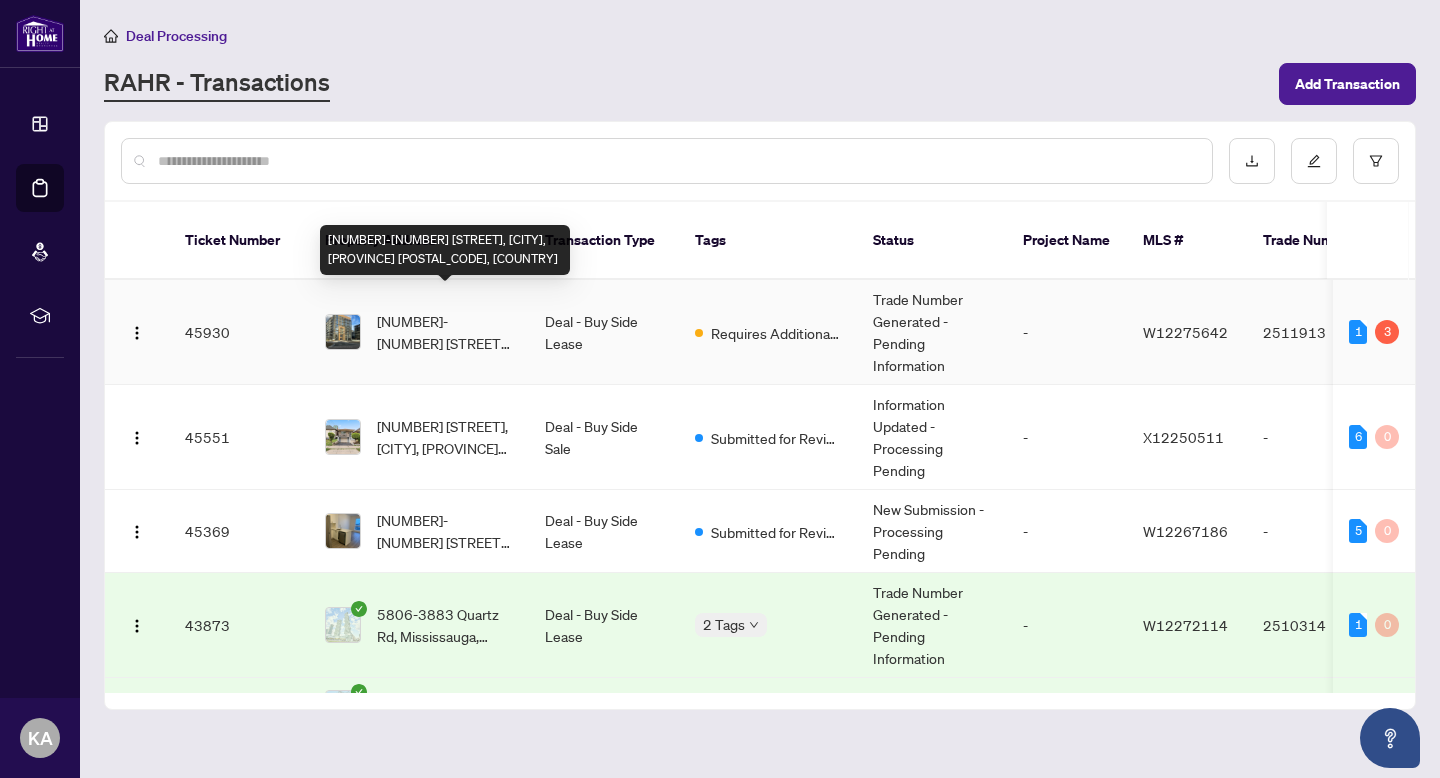 click on "[NUMBER]-[NUMBER] [STREET], [CITY], [PROVINCE] [POSTAL_CODE], [COUNTRY]" at bounding box center [445, 332] 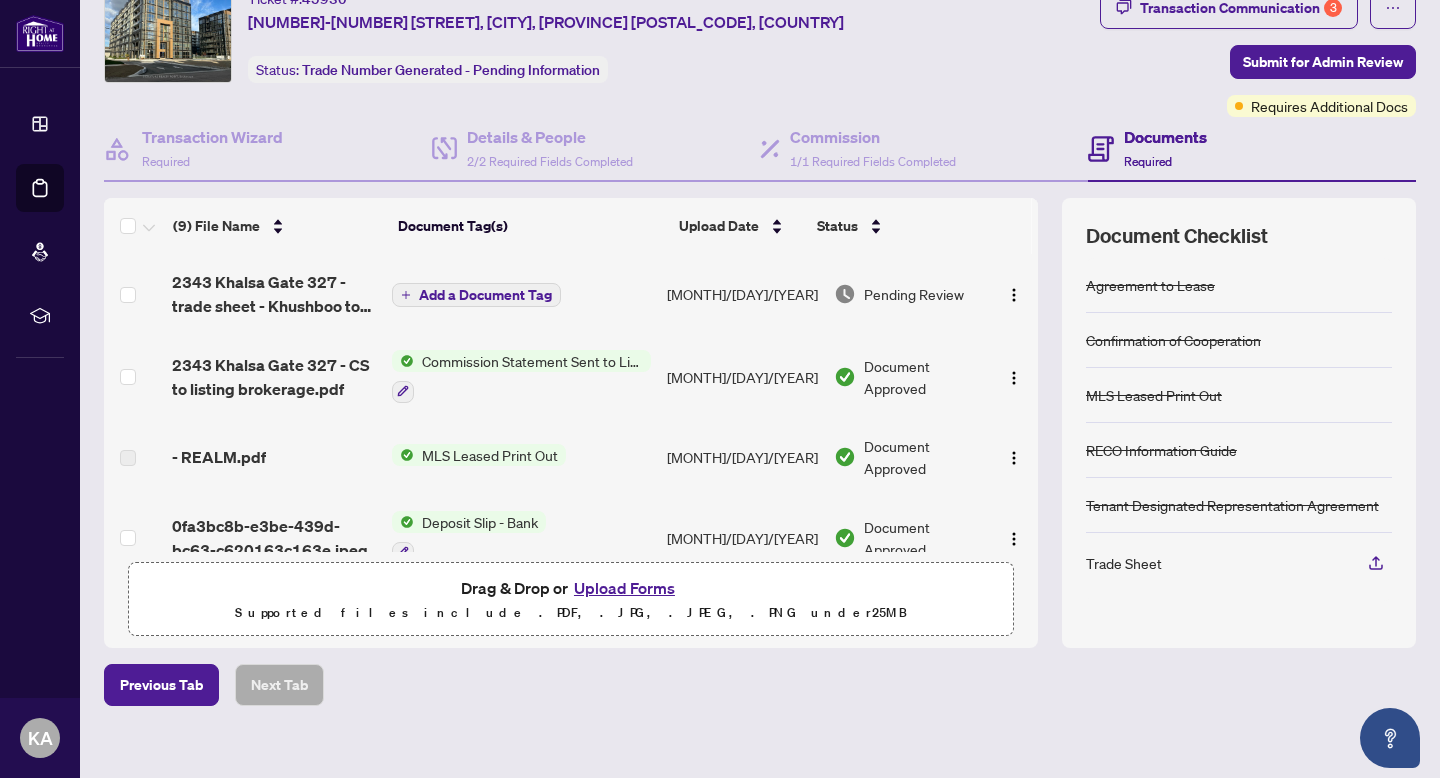scroll, scrollTop: 80, scrollLeft: 0, axis: vertical 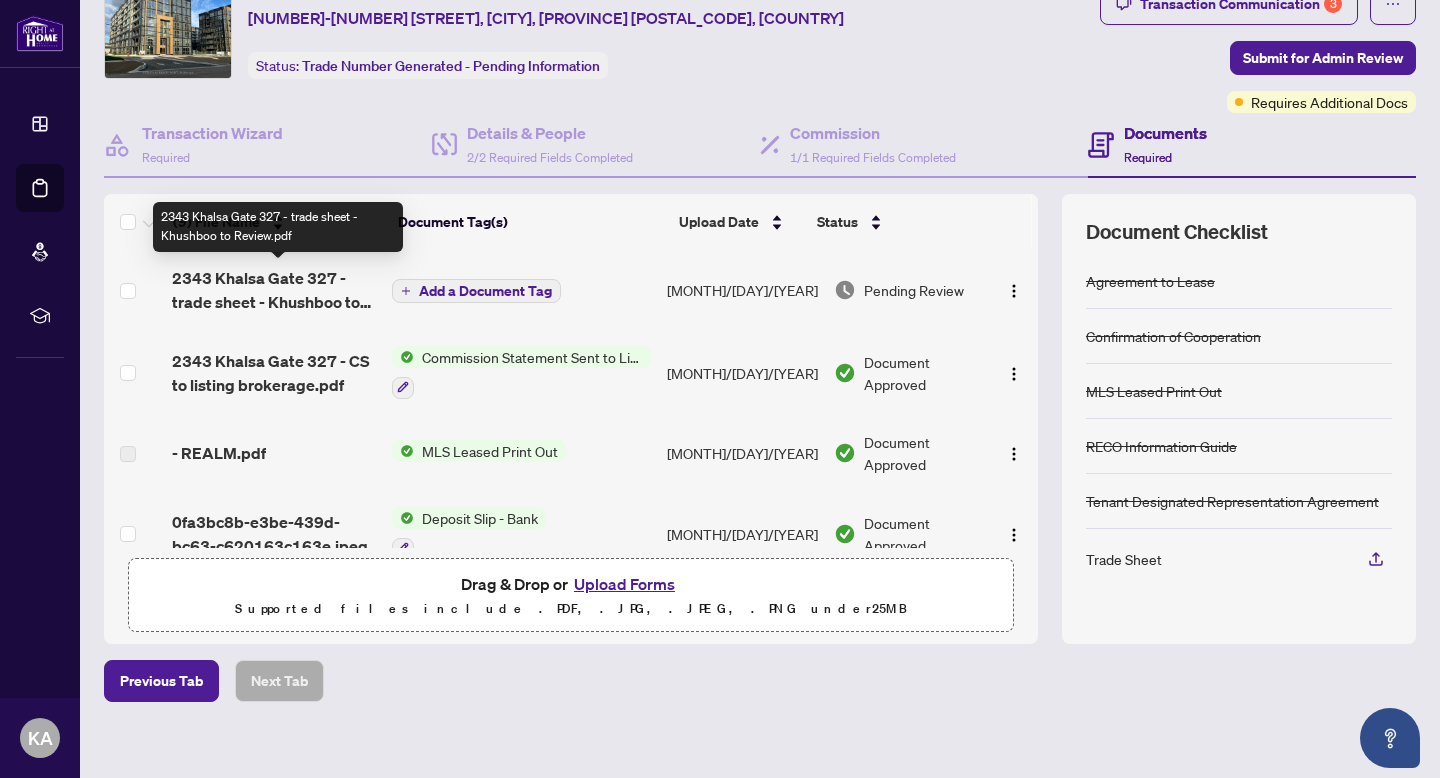 click on "2343 Khalsa Gate 327 - trade sheet - Khushboo to Review.pdf" at bounding box center (274, 290) 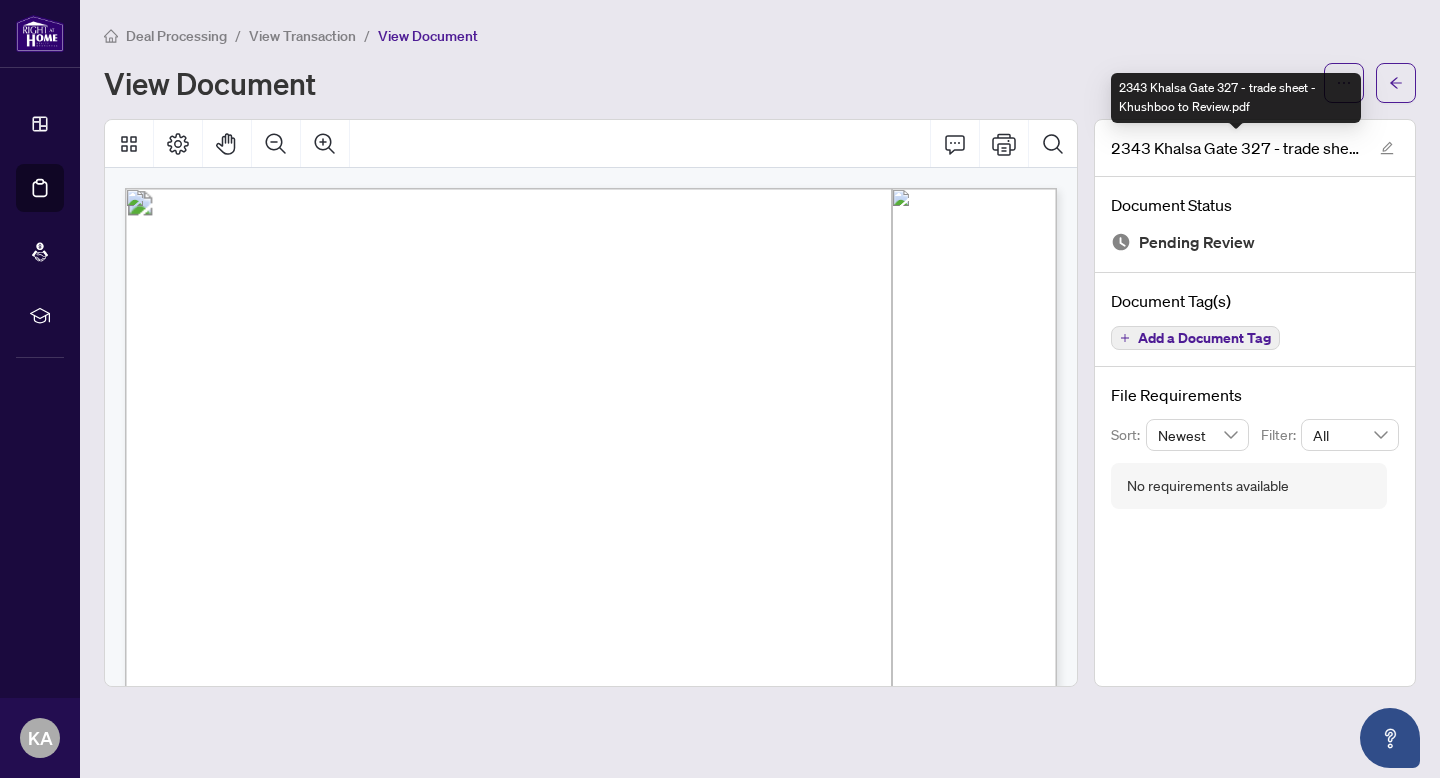 click on "2343 Khalsa Gate 327 - trade sheet - Khushboo to Review.pdf" at bounding box center [1236, 98] 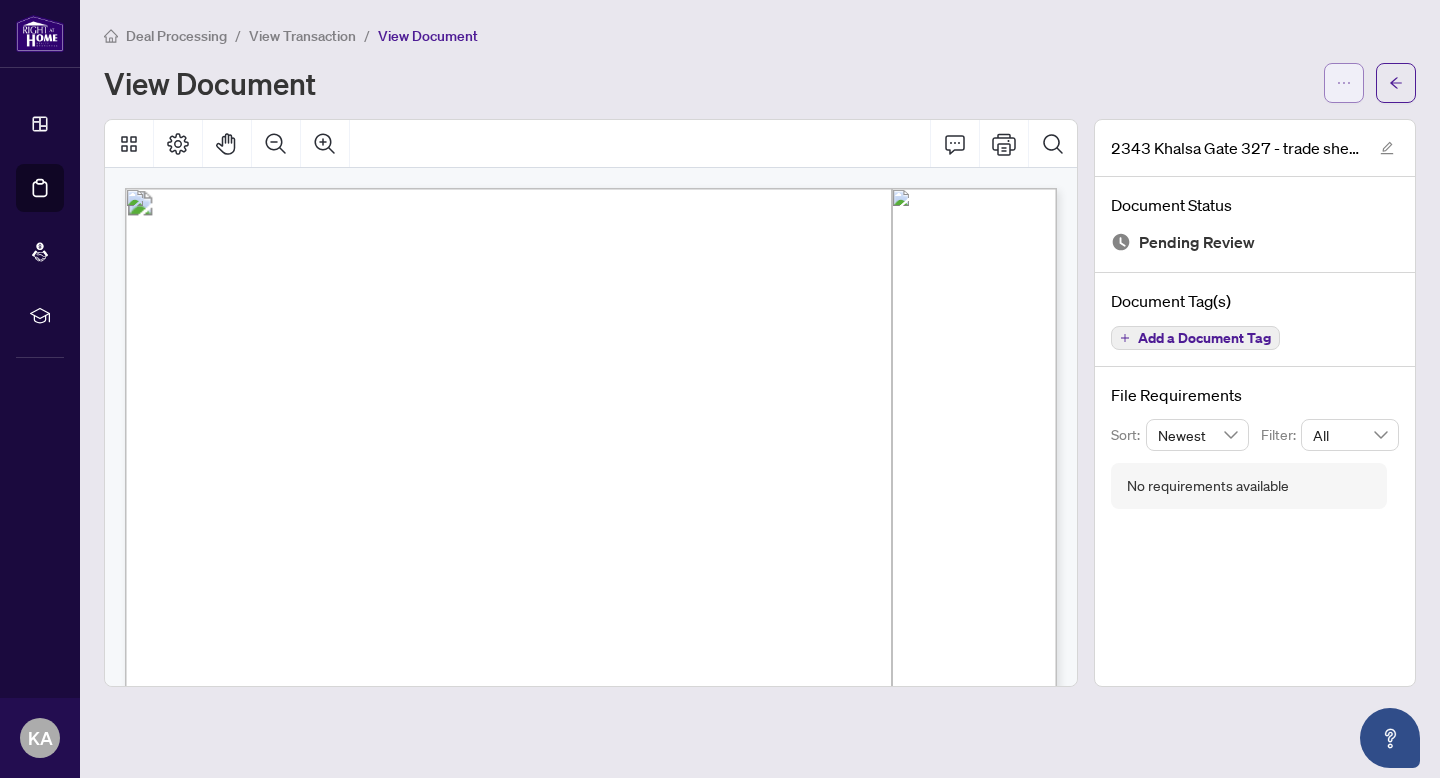 click 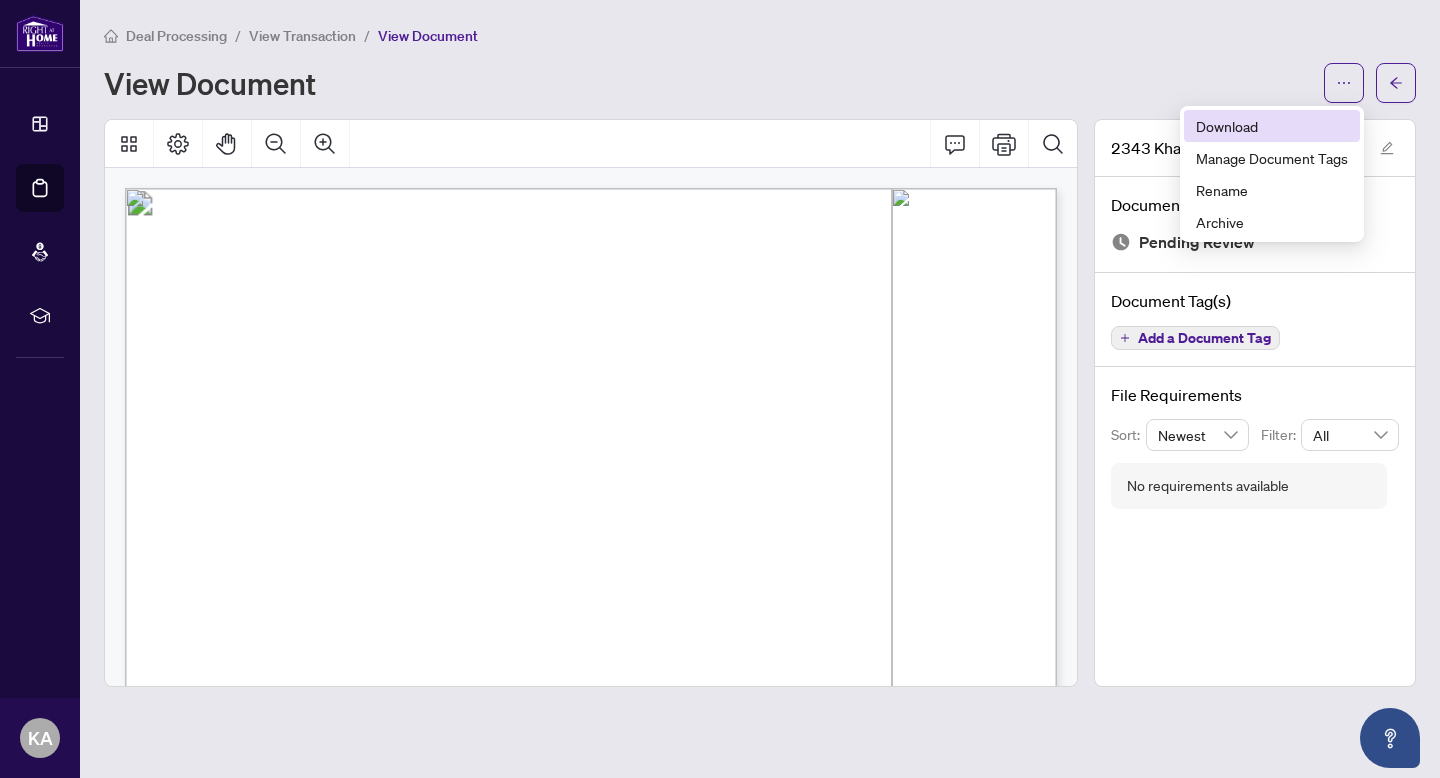 click on "Download" at bounding box center [1272, 126] 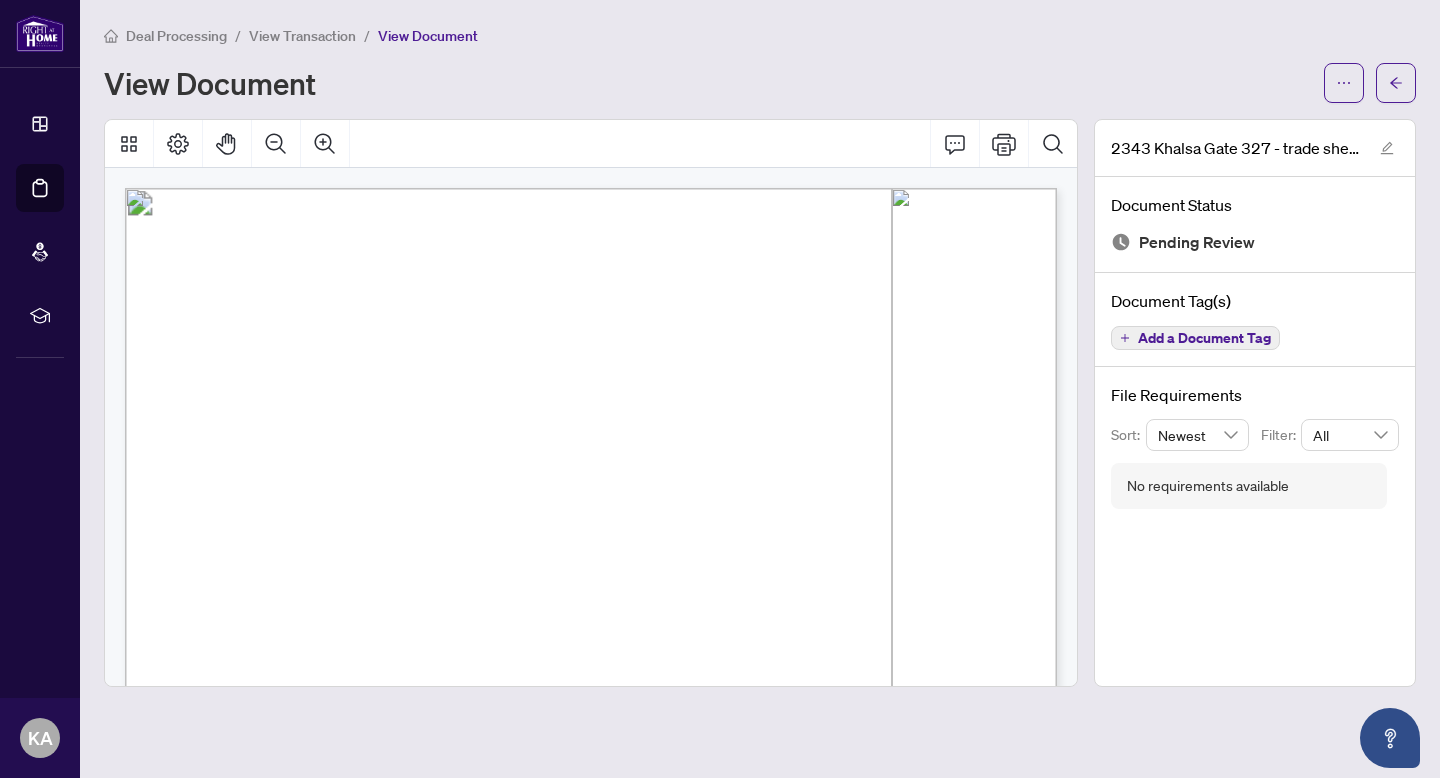 click on "View Transaction" at bounding box center (302, 36) 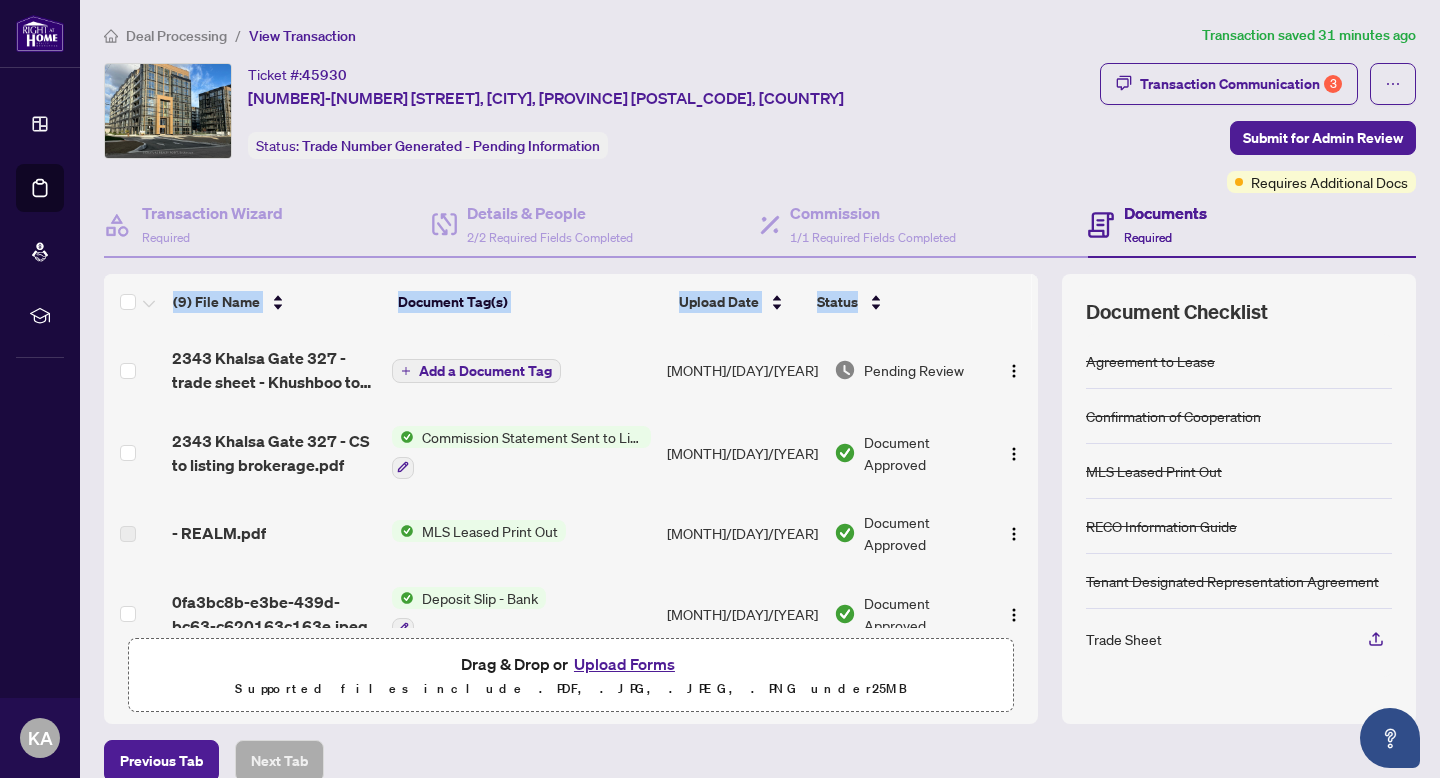 click on "Upload Forms" at bounding box center [624, 664] 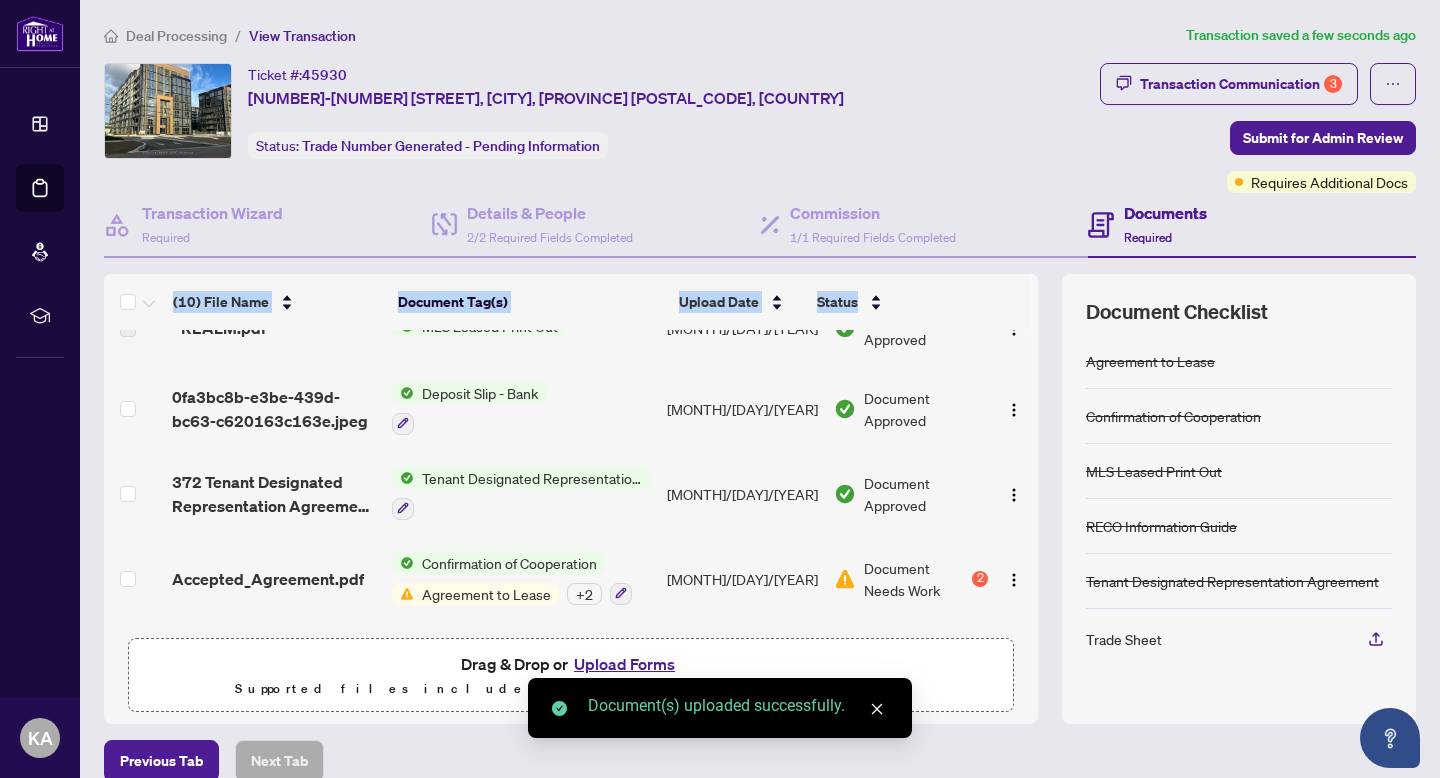 scroll, scrollTop: 533, scrollLeft: 0, axis: vertical 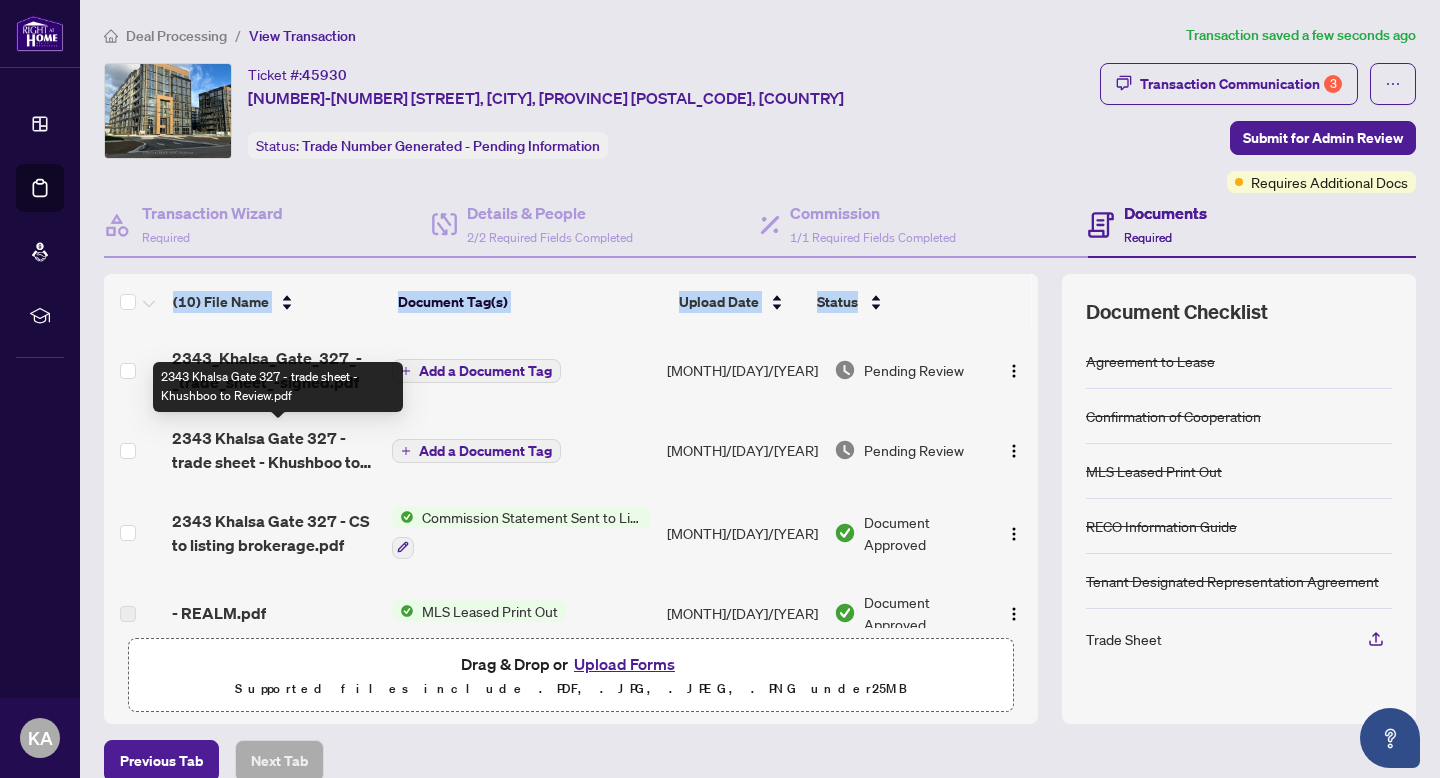 click on "2343 Khalsa Gate 327 - trade sheet - Khushboo to Review.pdf" at bounding box center [274, 450] 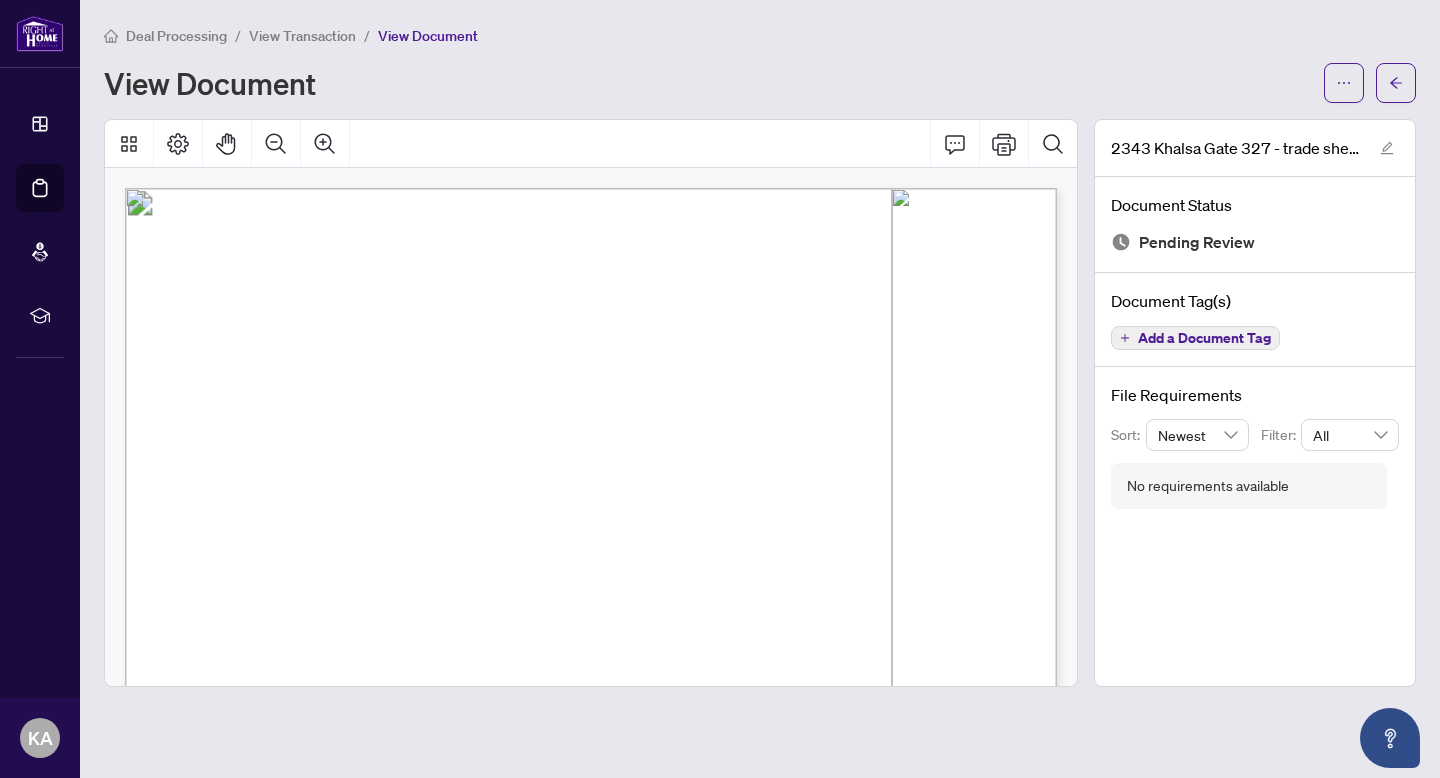 click on "Financial:" at bounding box center [208, 590] 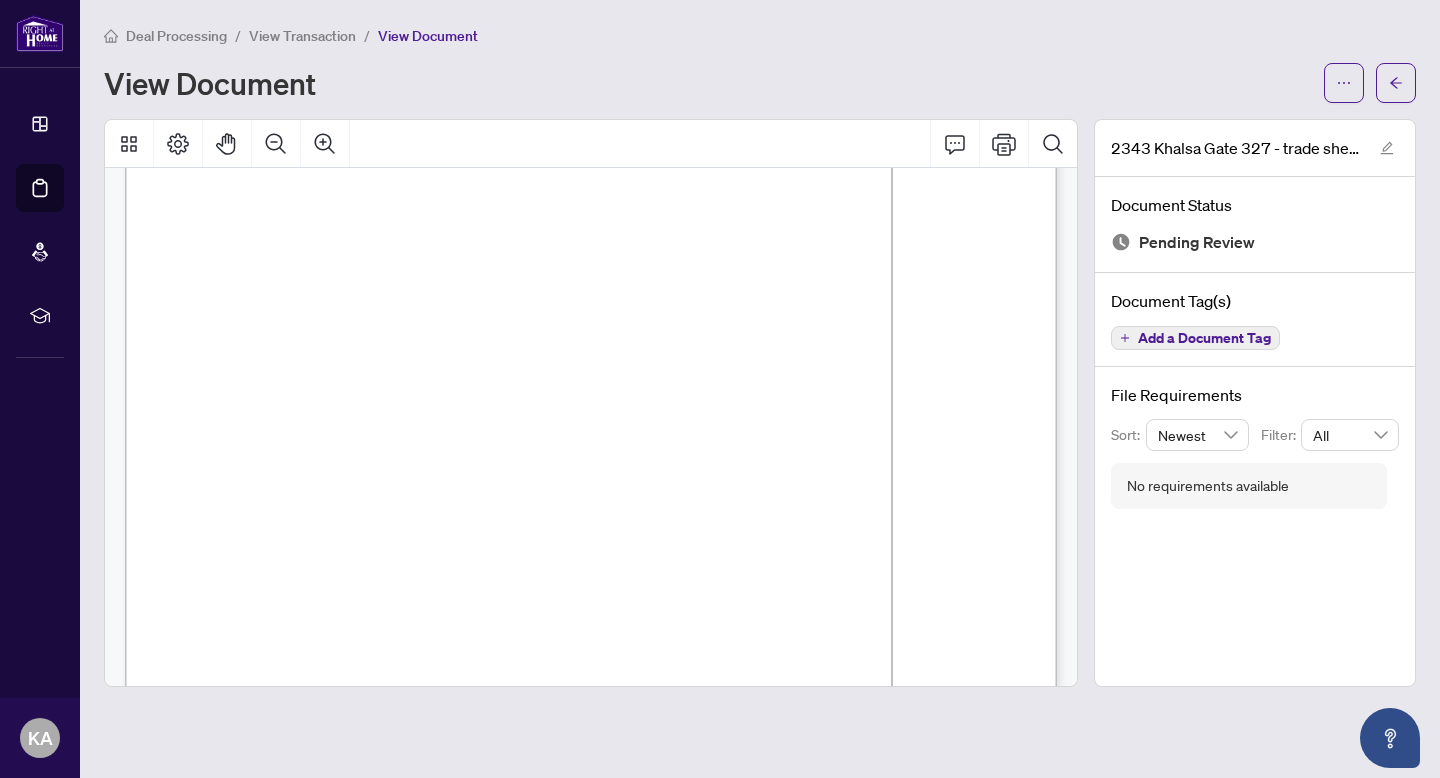 scroll, scrollTop: 160, scrollLeft: 0, axis: vertical 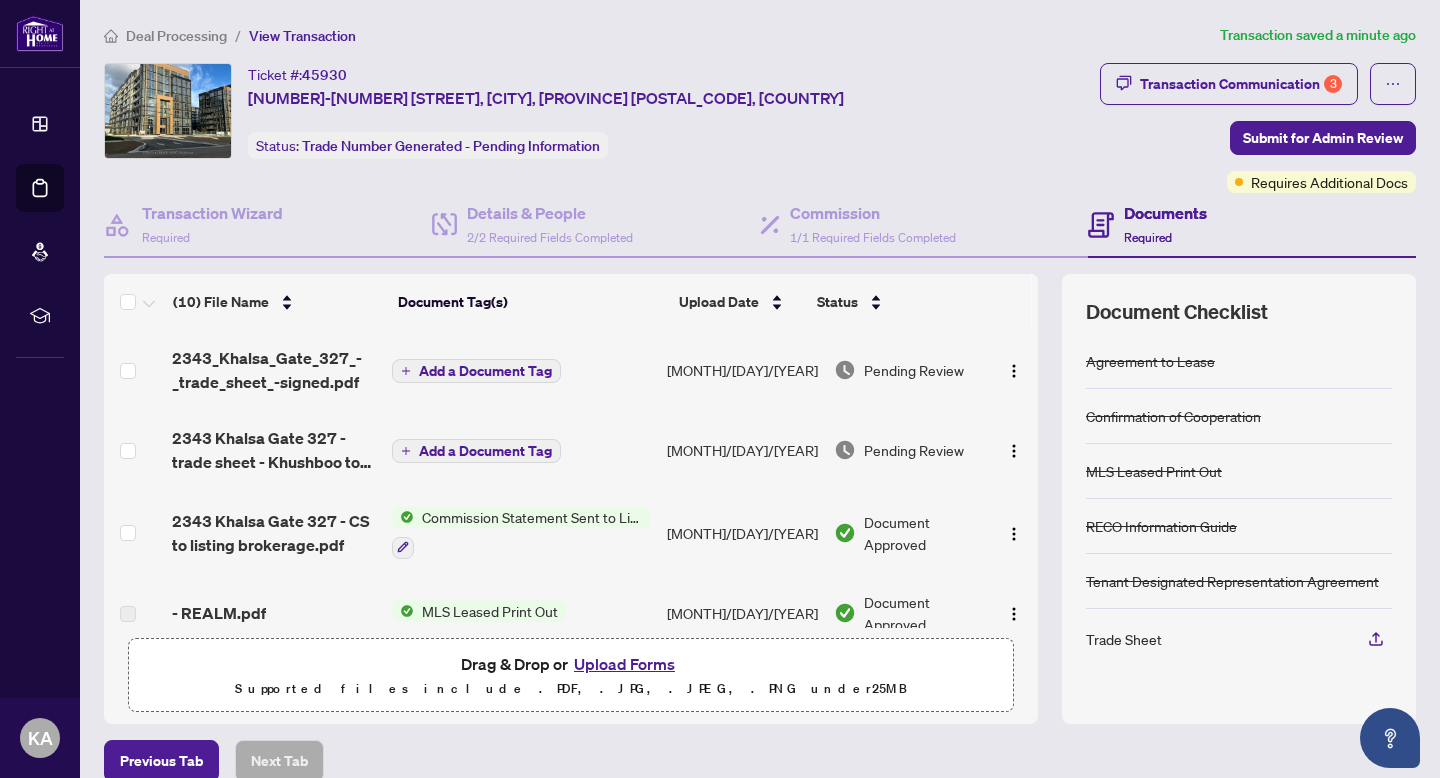 click on "Deal Processing" at bounding box center [176, 36] 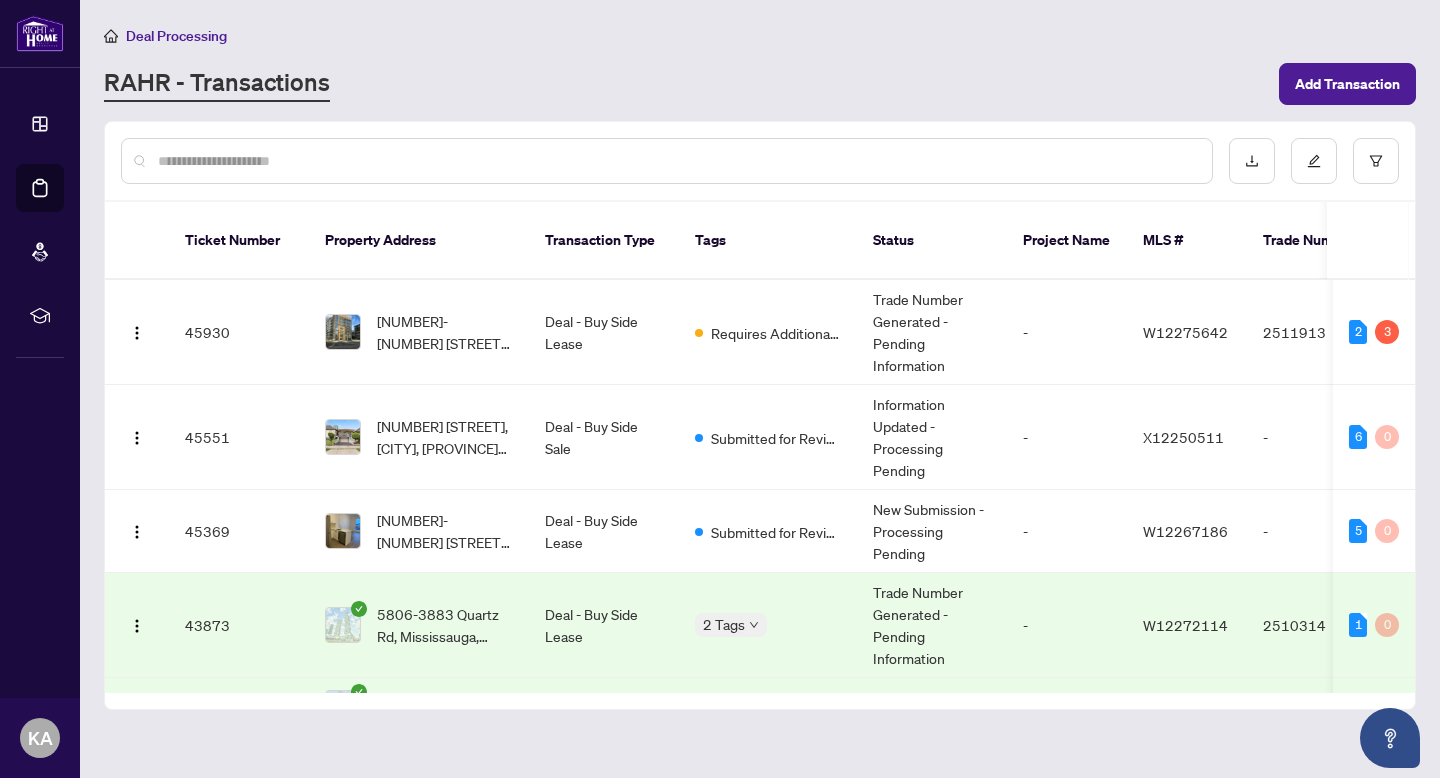 click at bounding box center [677, 161] 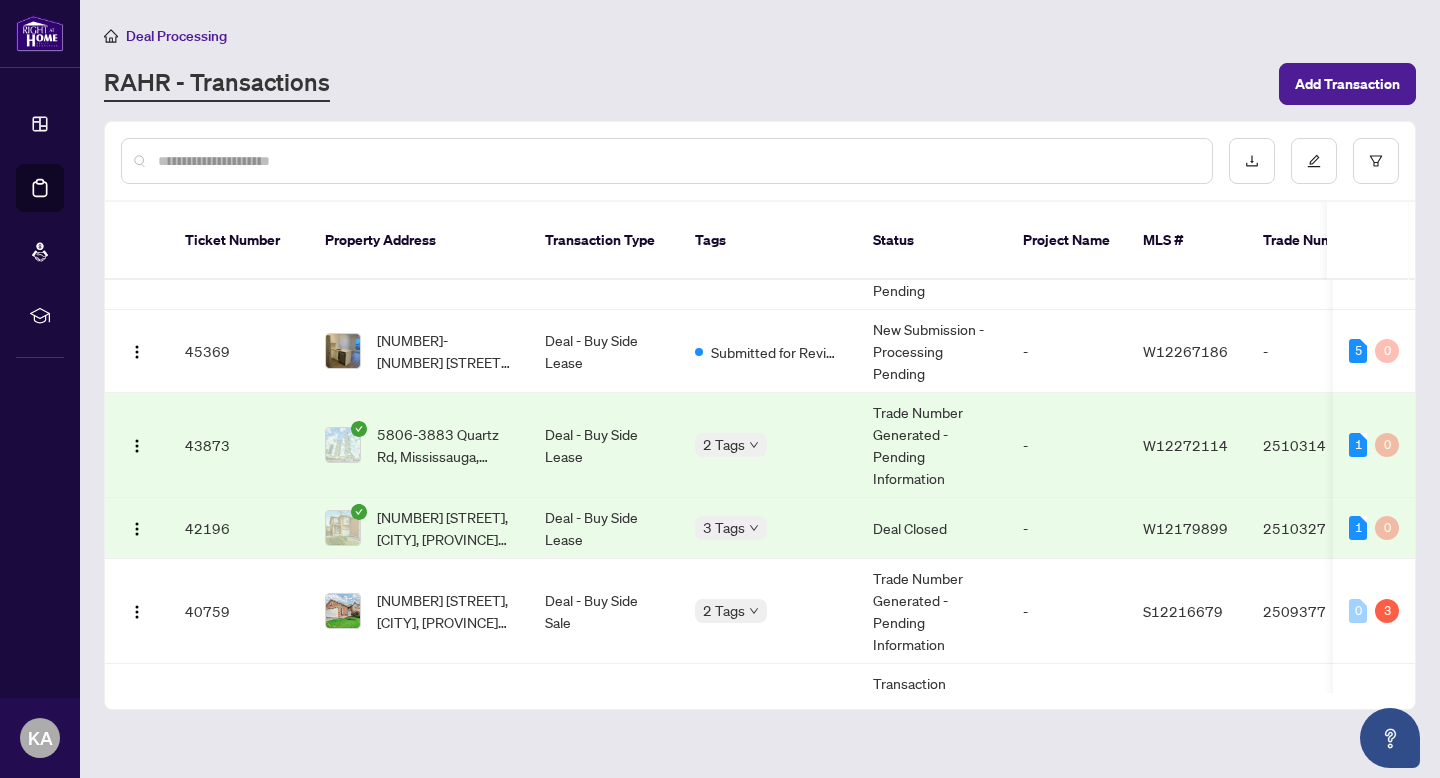 scroll, scrollTop: 210, scrollLeft: 0, axis: vertical 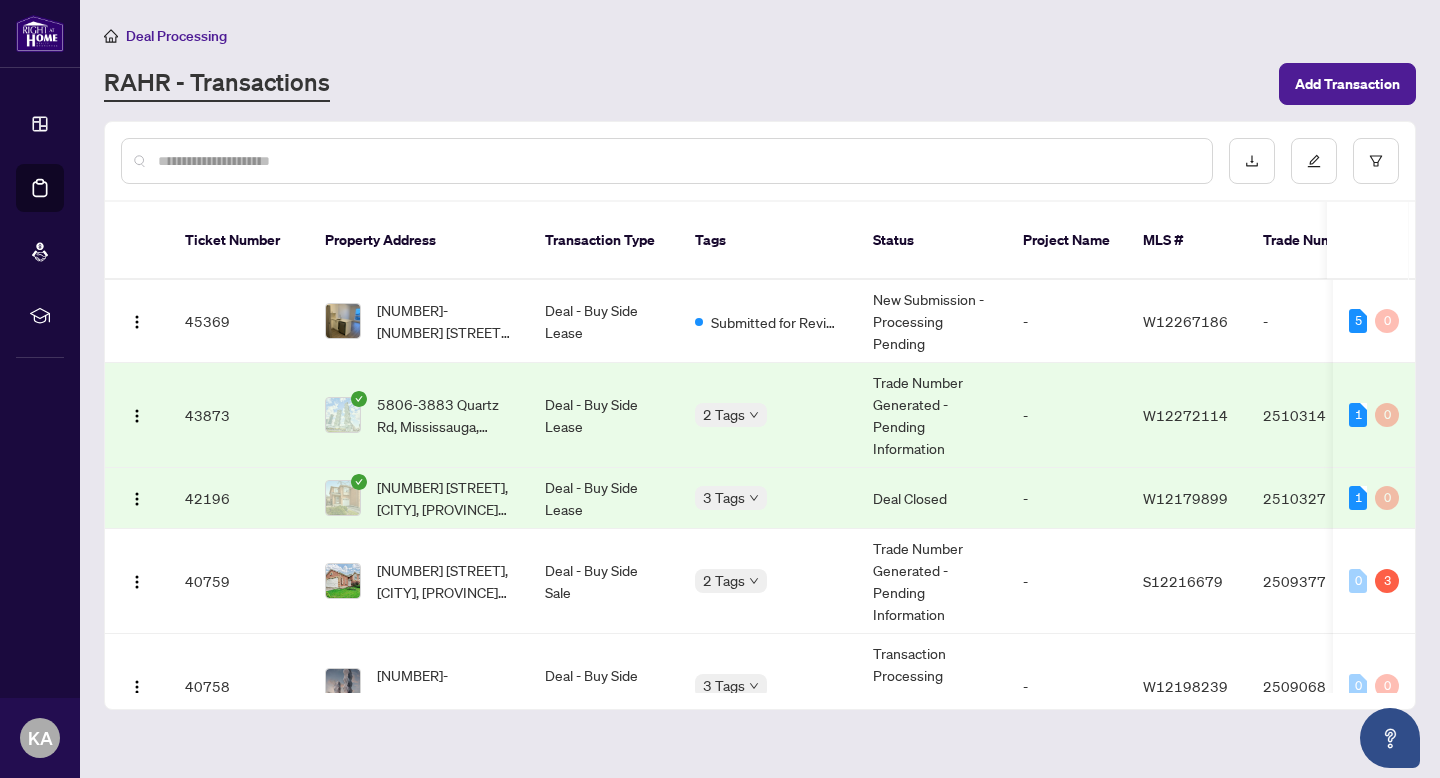 click on "Dashboard Deal Processing Mortgage Referrals rLearning KA [PERSON] [EMAIL] KA [PERSON]                             [NUMBER] [NUMBER]-[NUMBER] [STREET], [CITY], [PROVINCE] [POSTAL_CODE], [COUNTRY] Deal - Buy Side Lease Requires Additional Docs Trade Number Generated - Pending Information - [NUMBER] [PERSON] [MONTH]/[DAY]/[YEAR] [PERSON] [MONTH]/[DAY]/[YEAR] 2 3 [NUMBER] [NUMBER]-[NUMBER] [STREET], [CITY], [PROVINCE] [POSTAL_CODE], [COUNTRY] Deal - Buy Side Sale Submitted for Review Information Updated - Processing Pending - [NUMBER] - [PERSON] [MONTH]/[DAY]/[YEAR] [PERSON] [MONTH]/[DAY]/[YEAR] 6 0 [NUMBER] [NUMBER]-[NUMBER] [STREET], [CITY], [PROVINCE] [POSTAL_CODE], [COUNTRY] Deal - Buy Side Lease Submitted for Review New Submission - Processing Pending - [NUMBER] - [PERSON] [MONTH]/[DAY]/[YEAR] [PERSON] [MONTH]/[DAY]/[YEAR] 5 0" at bounding box center [720, 389] 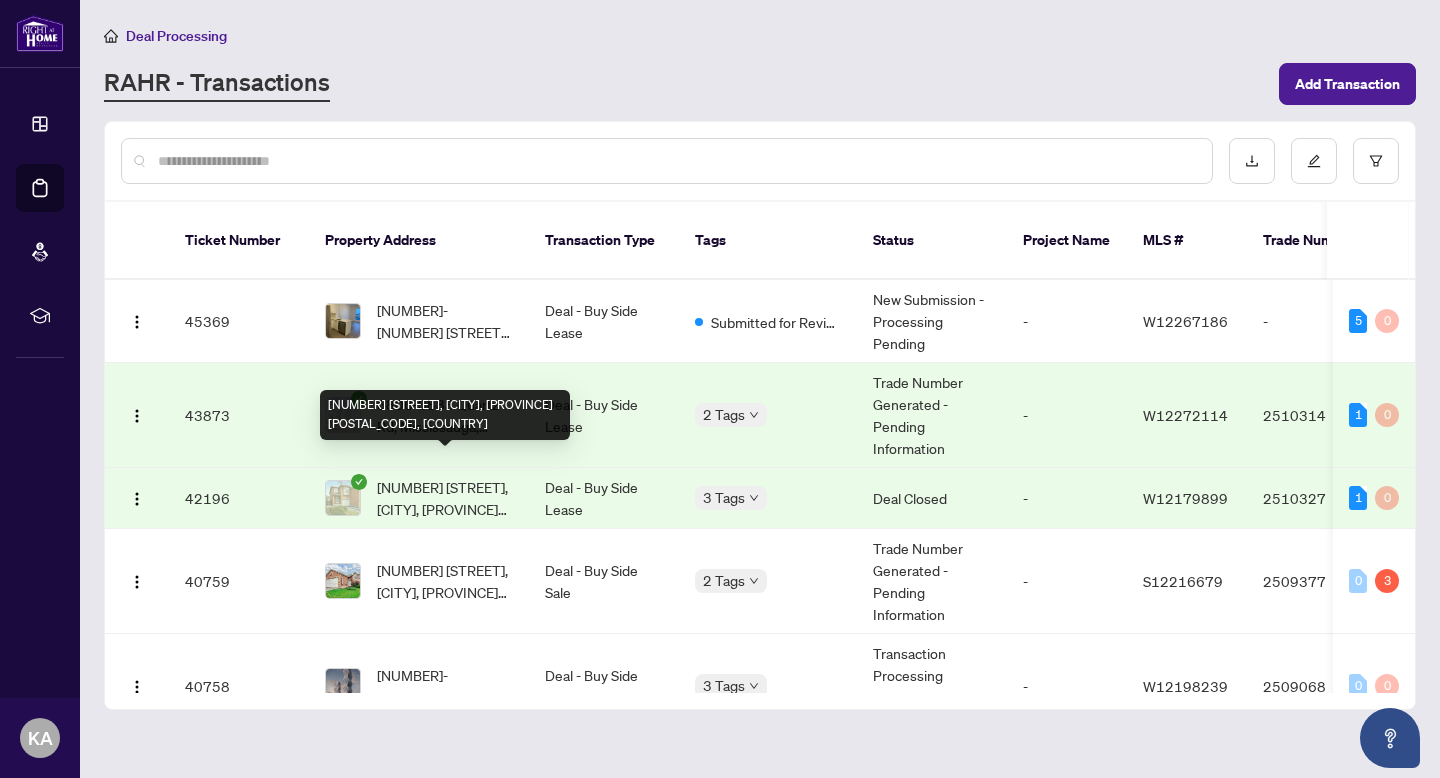 click on "[NUMBER] [STREET], [CITY], [PROVINCE] [POSTAL_CODE], [COUNTRY]" at bounding box center (445, 498) 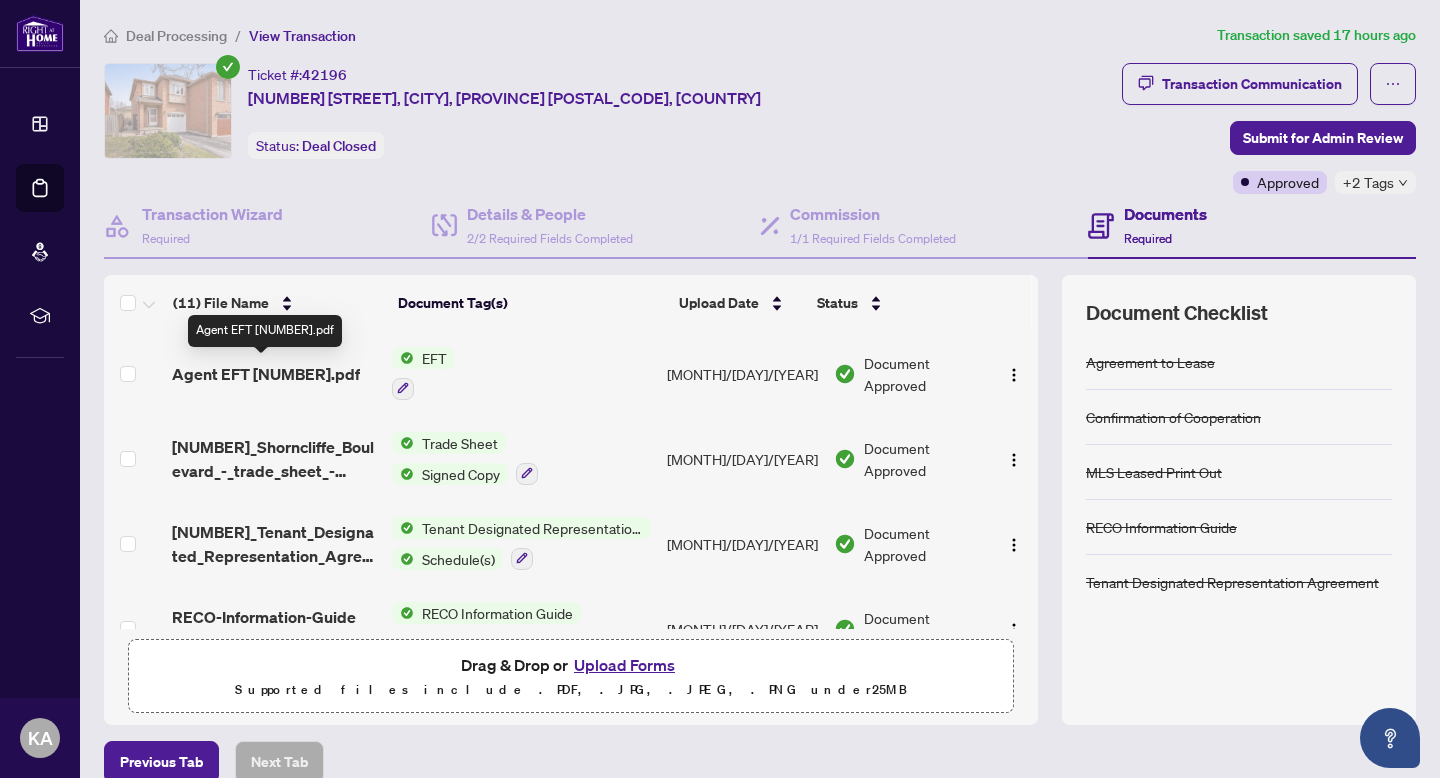 click on "Agent EFT [NUMBER].pdf" at bounding box center [266, 374] 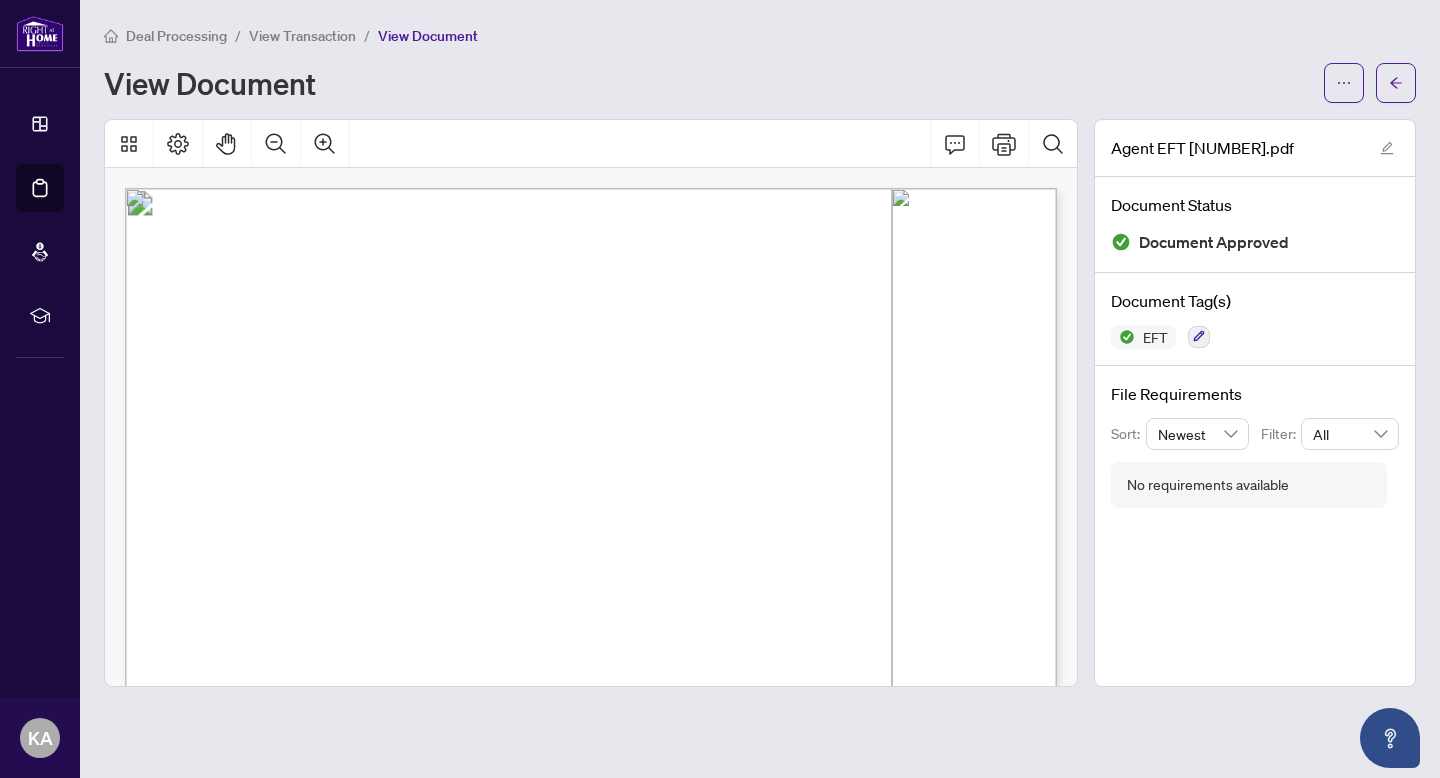 click on "(From: 1.RBC Commission Tr)" at bounding box center [579, 506] 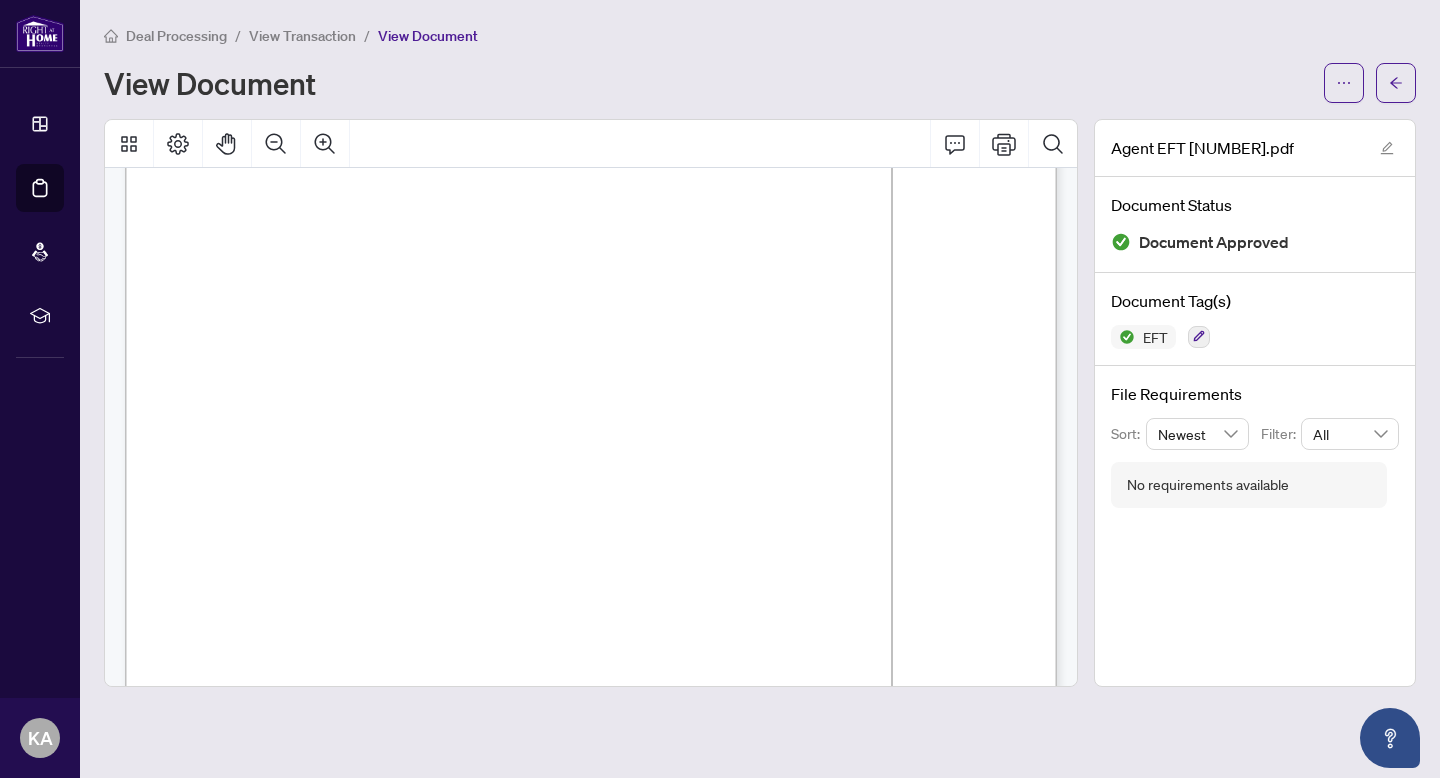 scroll, scrollTop: 0, scrollLeft: 0, axis: both 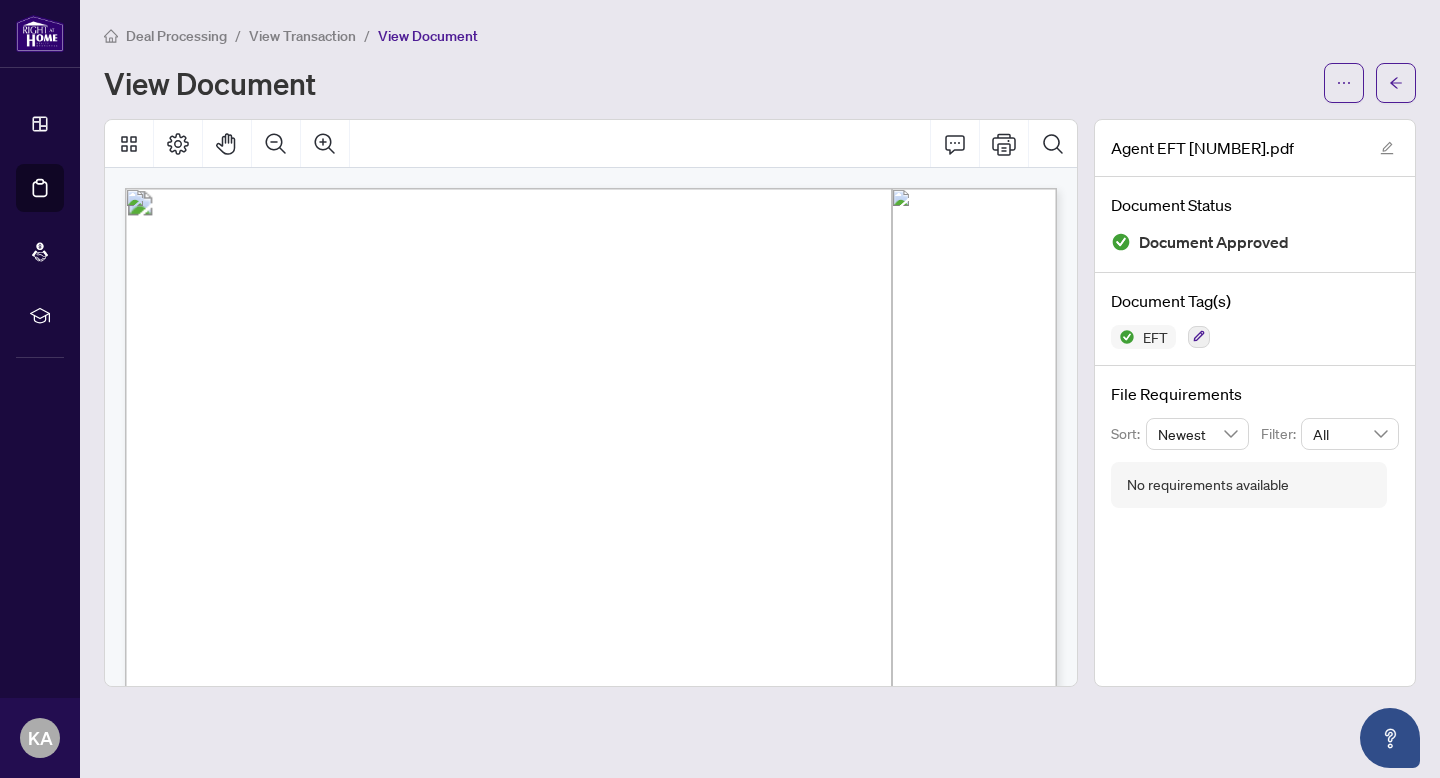 drag, startPoint x: 941, startPoint y: 379, endPoint x: 1020, endPoint y: 374, distance: 79.15807 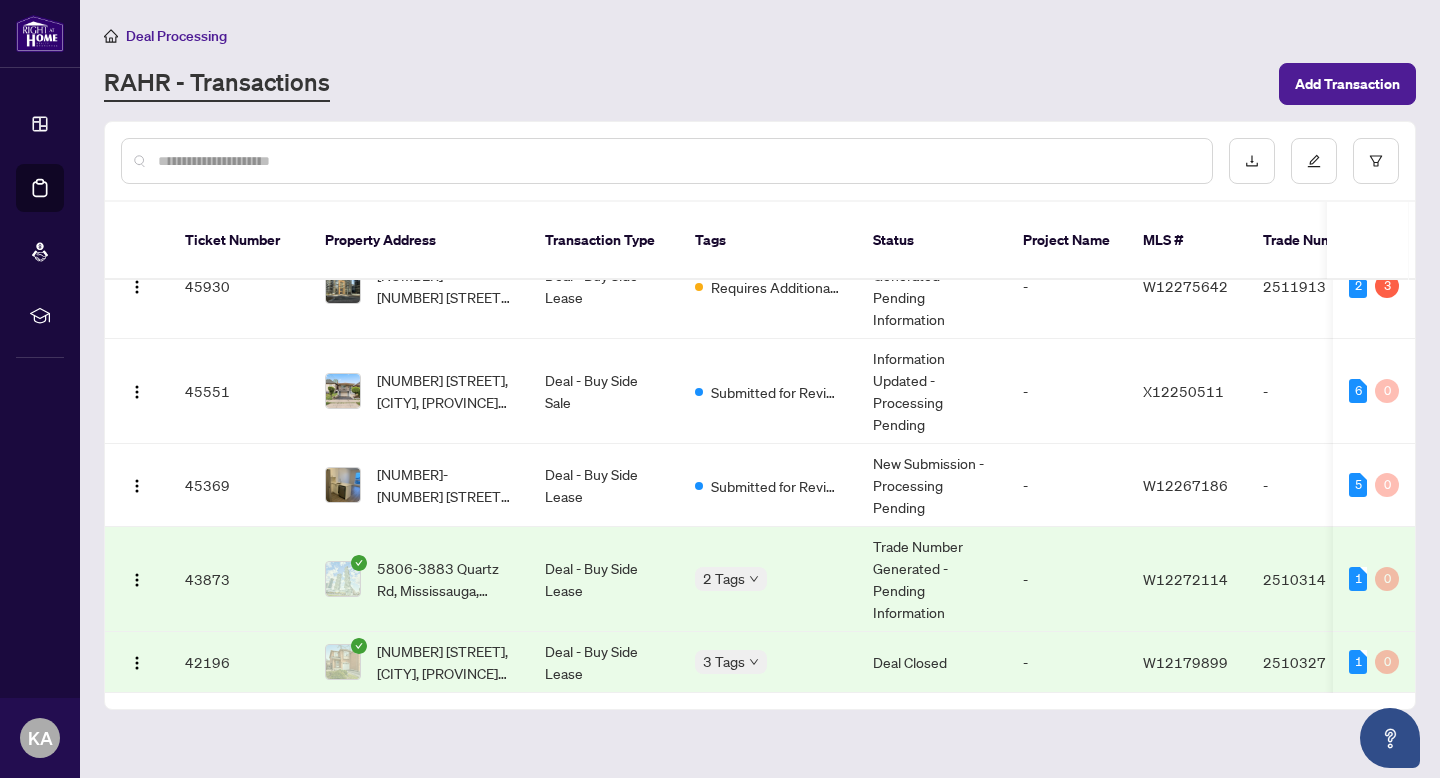 scroll, scrollTop: 0, scrollLeft: 0, axis: both 